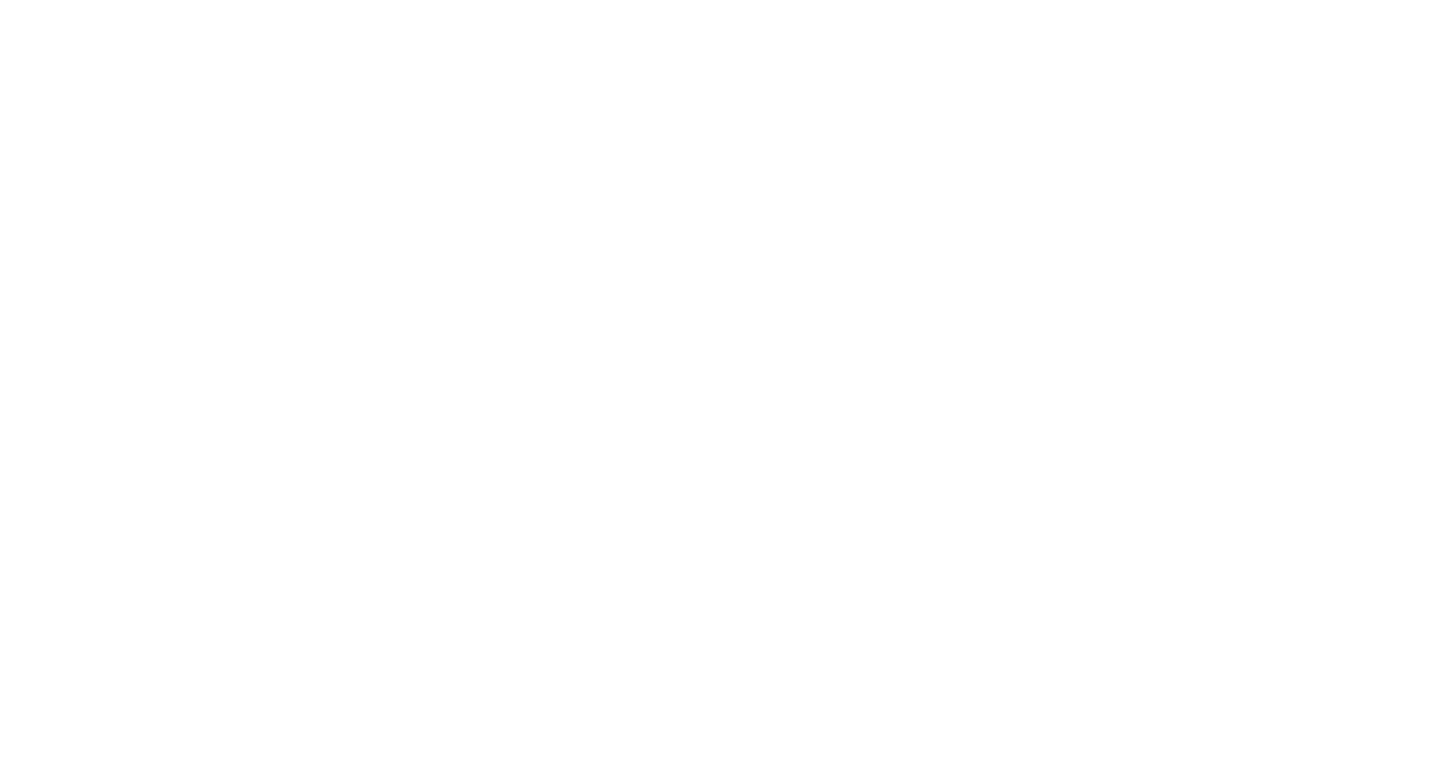 scroll, scrollTop: 0, scrollLeft: 0, axis: both 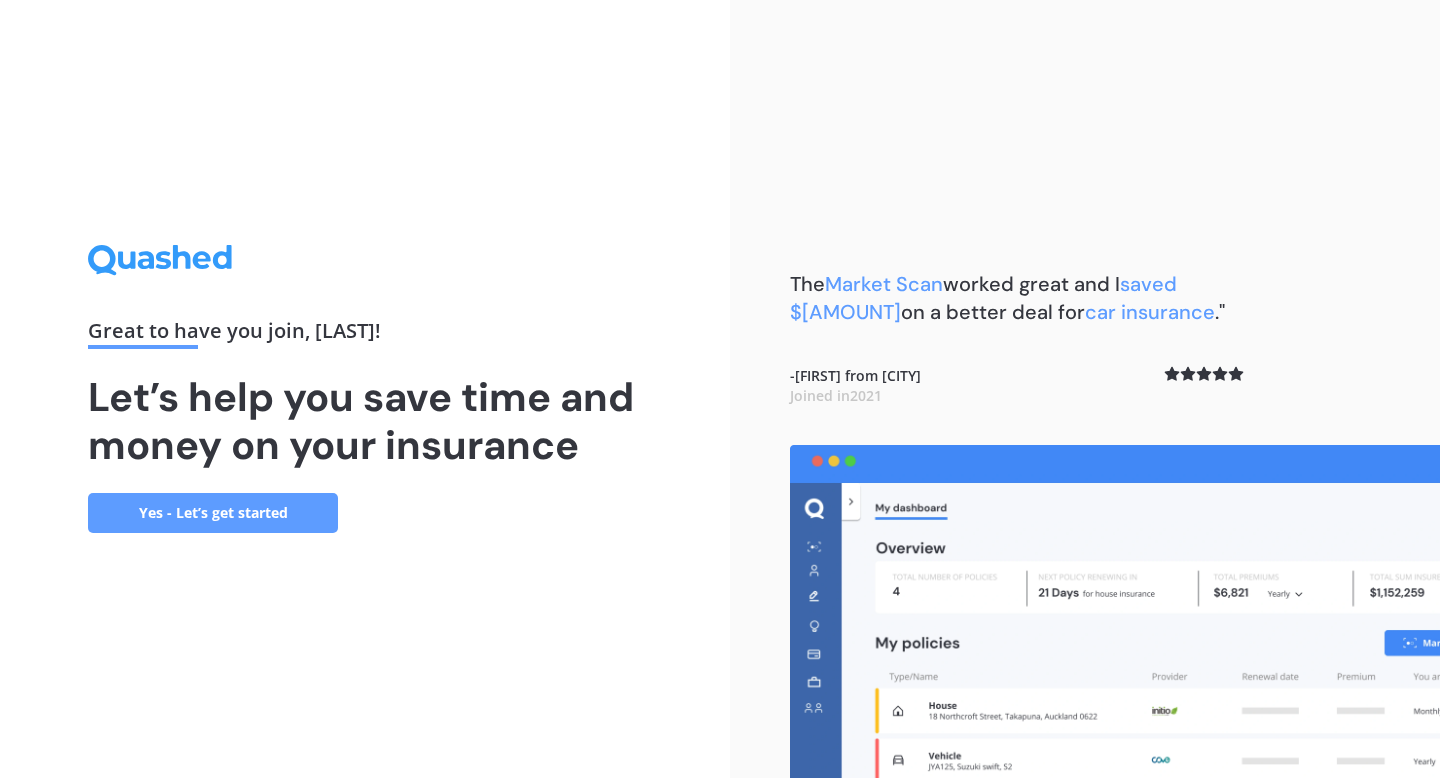 click on "Yes - Let’s get started" at bounding box center [213, 513] 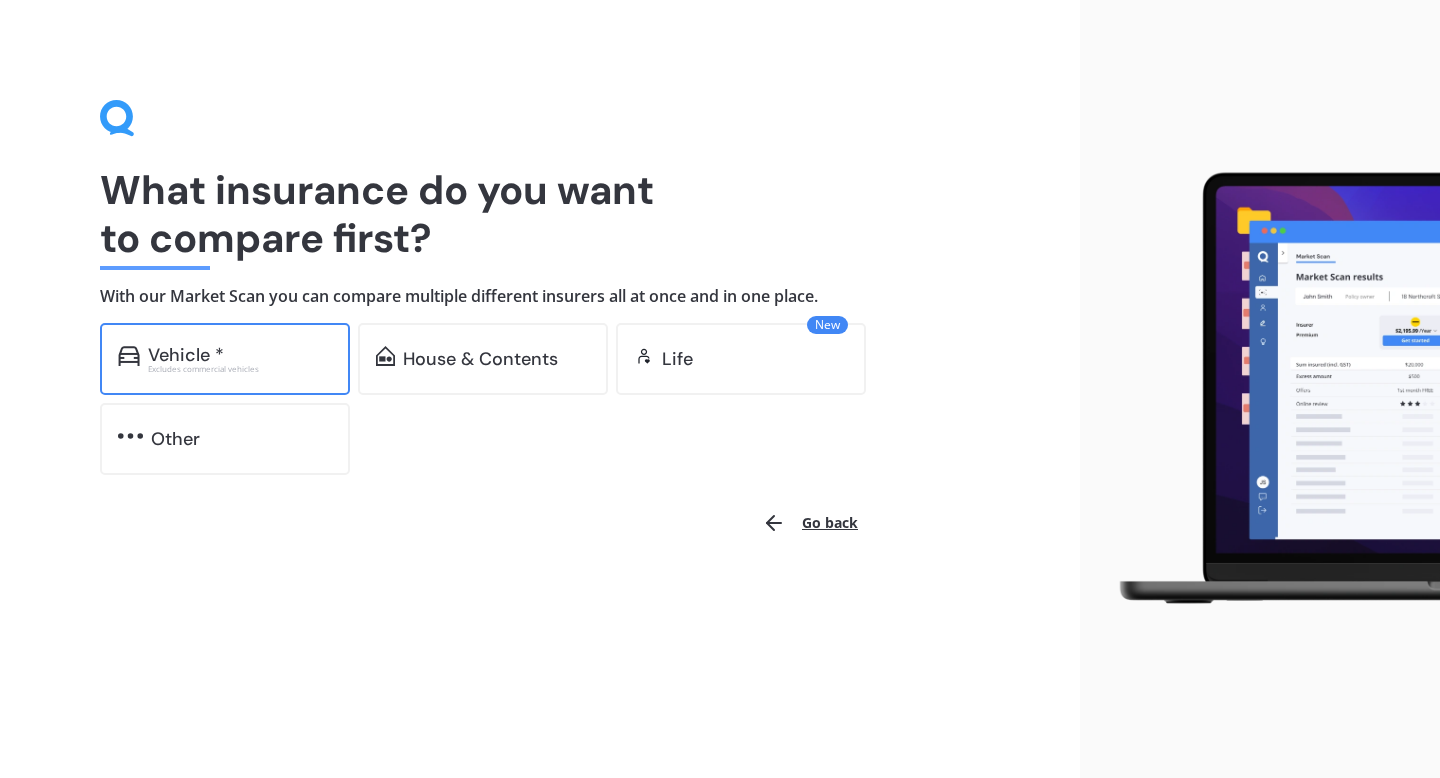 click on "Vehicle *" at bounding box center (240, 355) 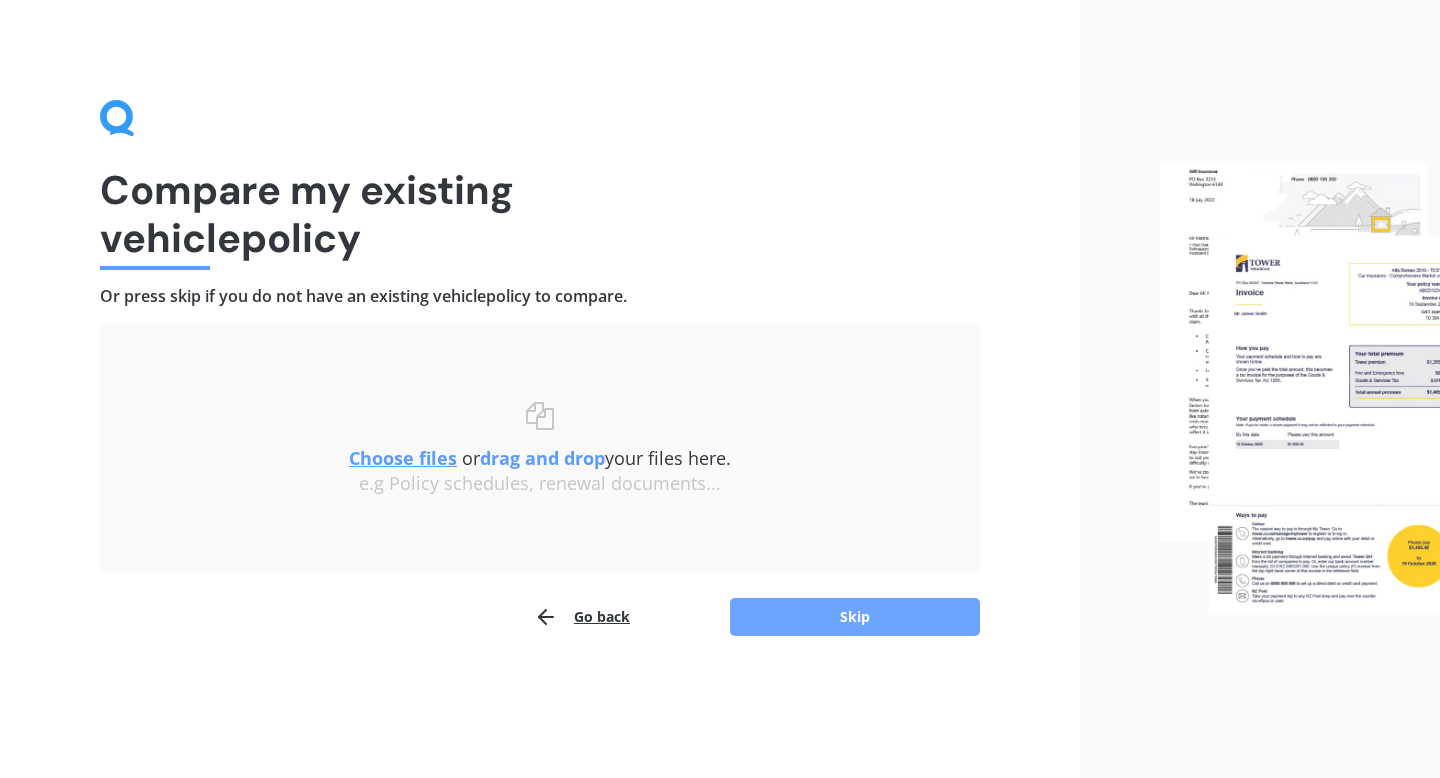 click on "Skip" at bounding box center (855, 617) 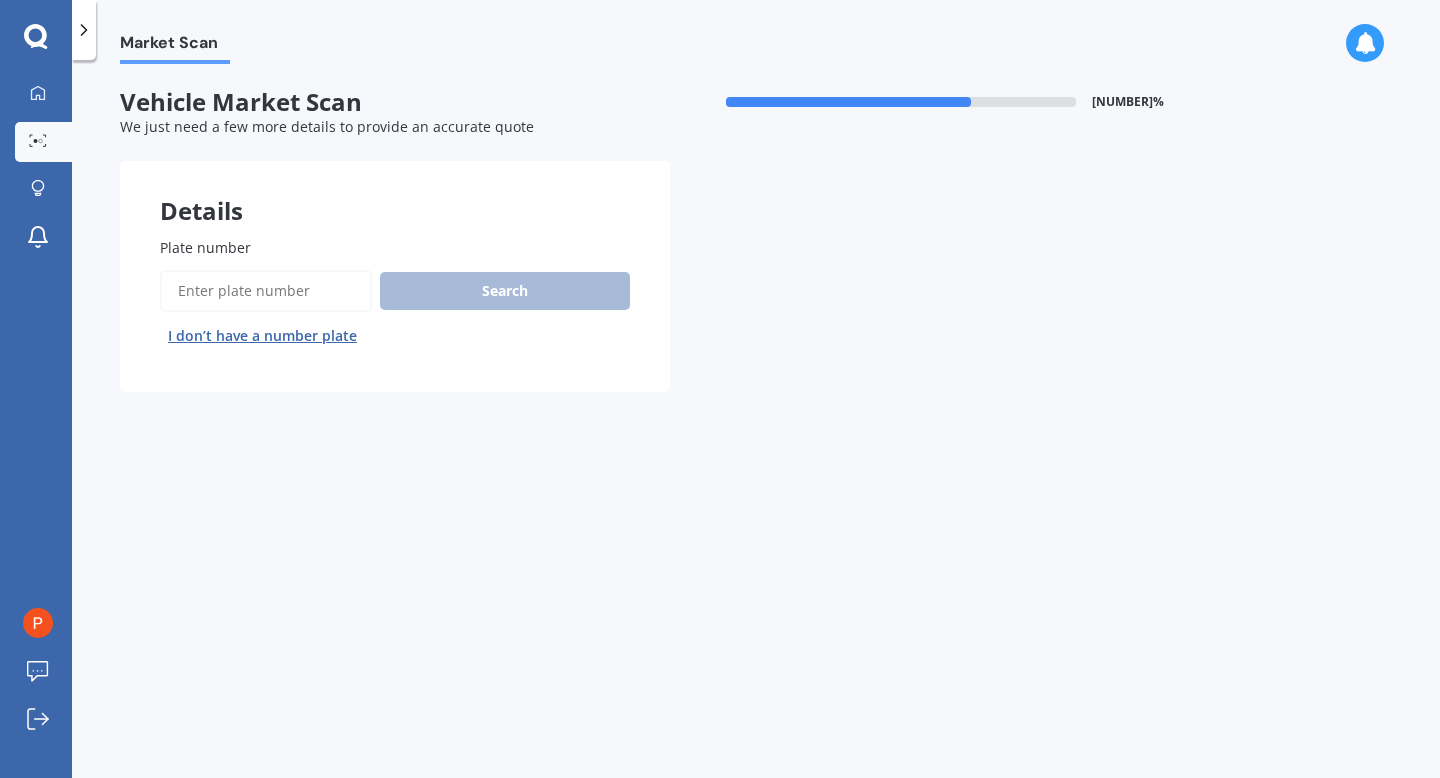 click on "I don’t have a number plate" at bounding box center (262, 336) 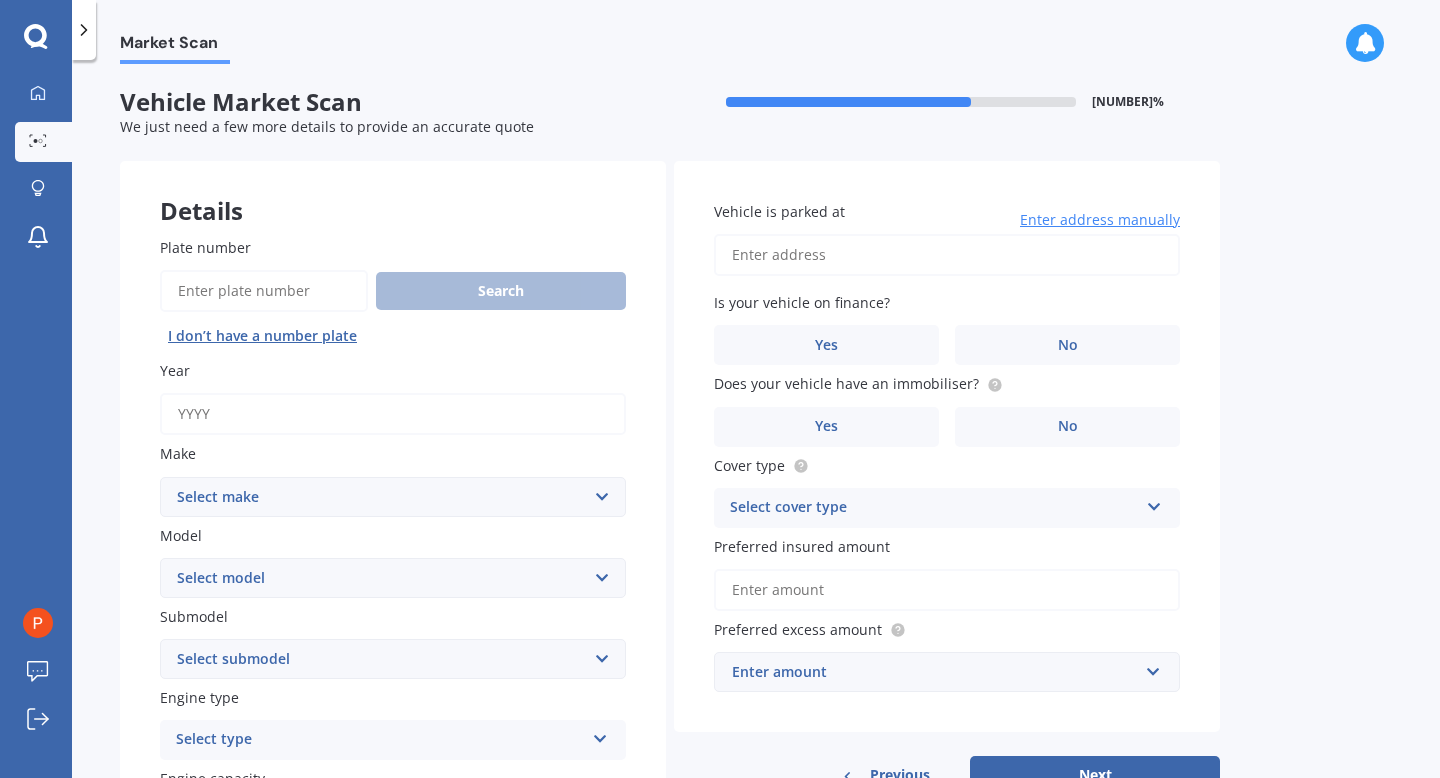click on "Year" at bounding box center [393, 414] 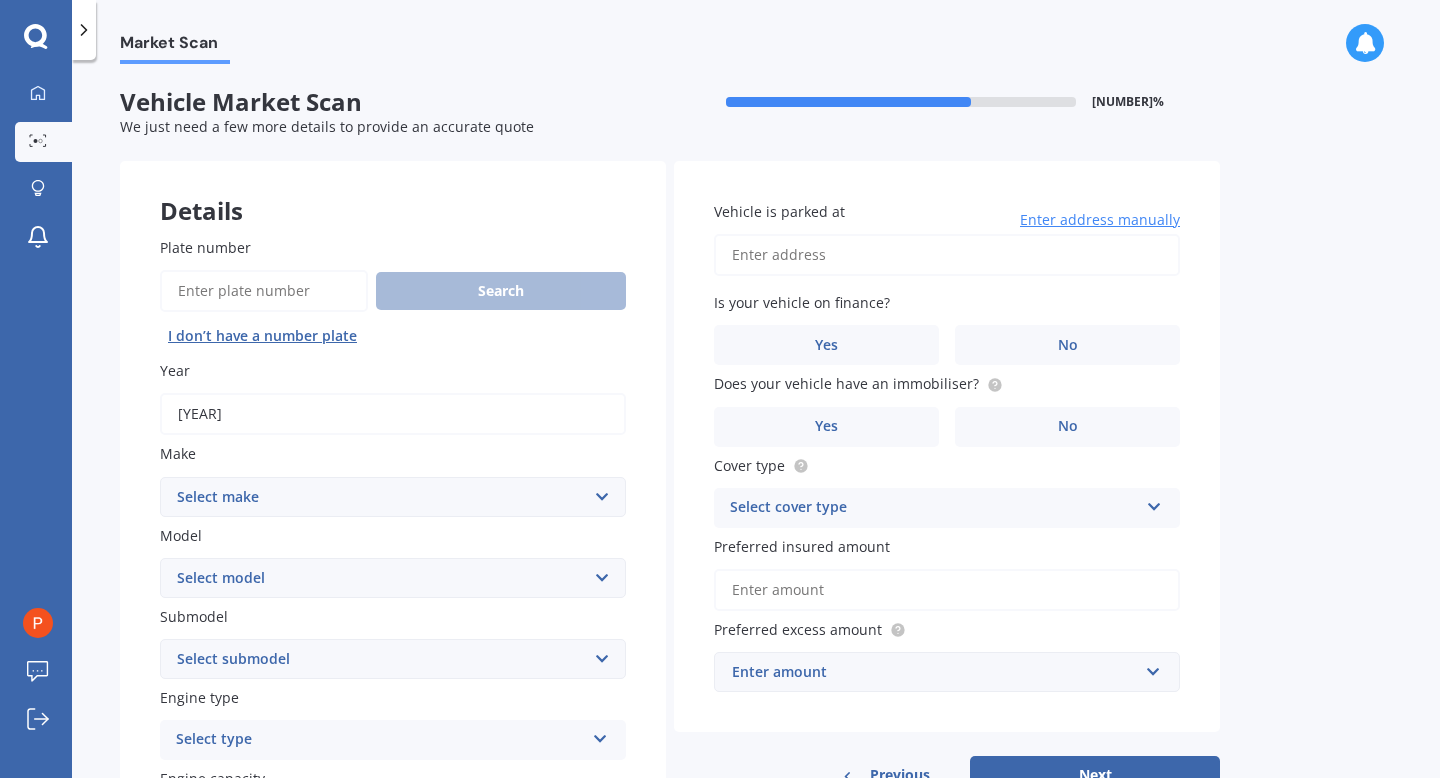 type on "[YEAR]" 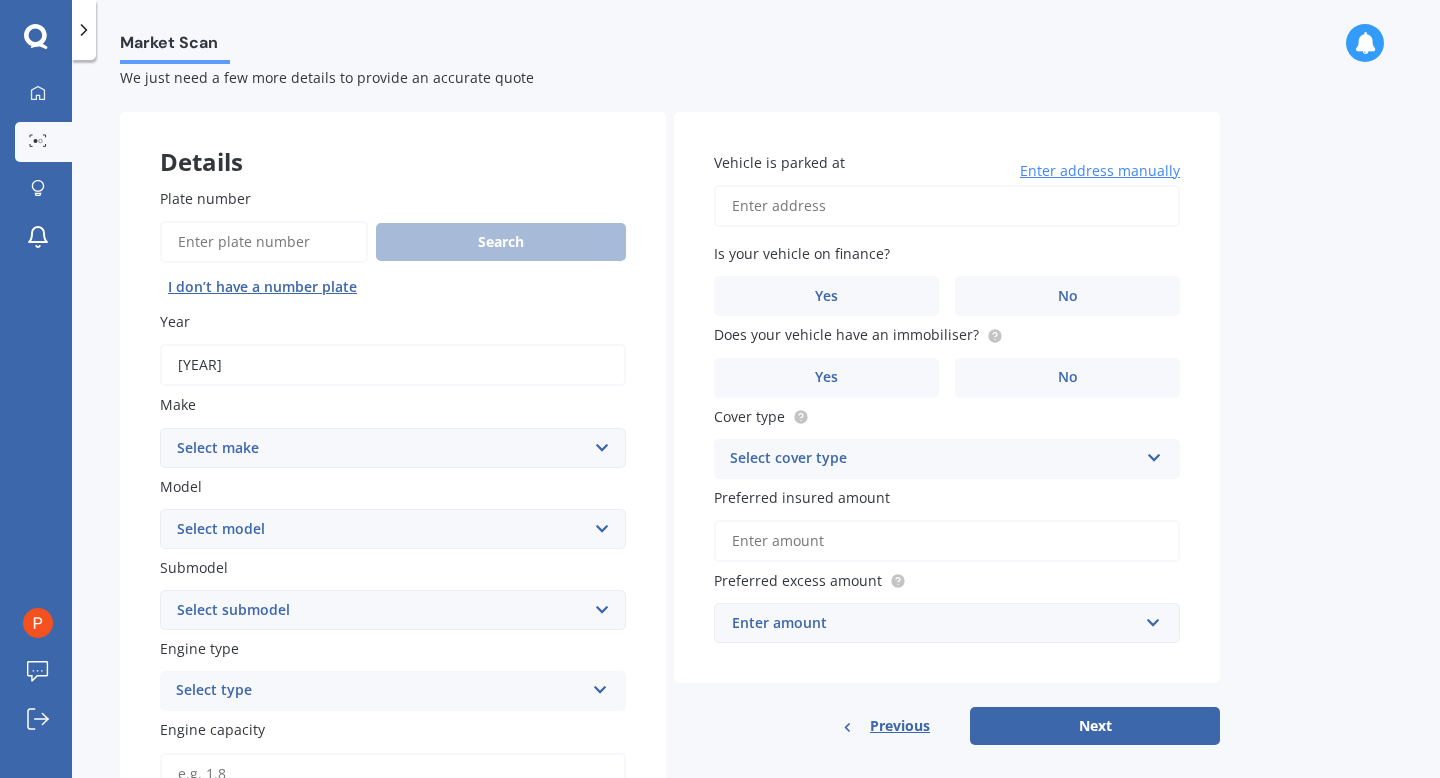 scroll, scrollTop: 69, scrollLeft: 0, axis: vertical 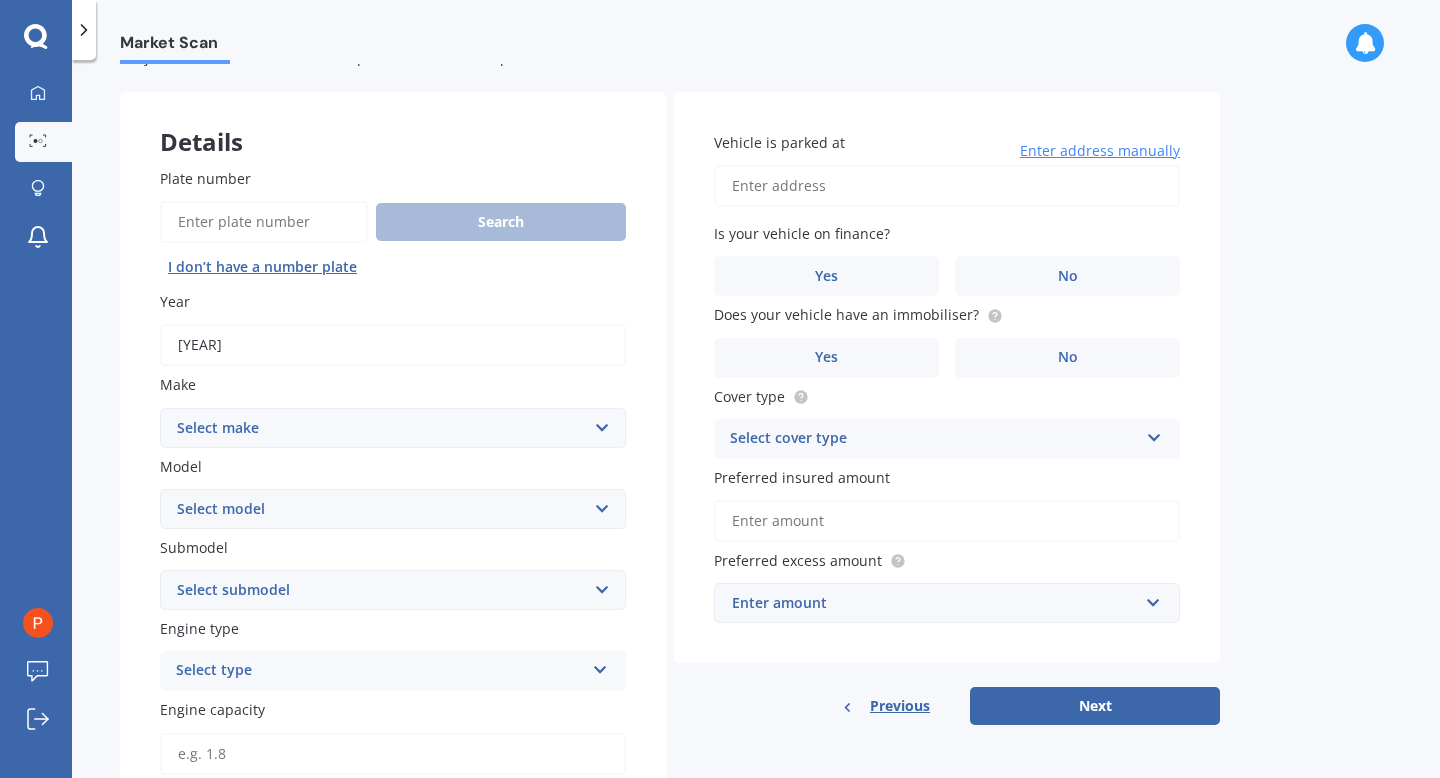 click on "Select make AC ALFA ROMEO ASTON MARTIN AUDI AUSTIN BEDFORD Bentley BMW BYD CADILLAC CAN-AM CHERY CHEVROLET CHRYSLER Citroen CRUISEAIR CUPRA DAEWOO DAIHATSU DAIMLER DAMON DIAHATSU DODGE EXOCET FACTORY FIVE FERRARI FIAT Fiord FLEETWOOD FORD FOTON FRASER GEELY GENESIS GEORGIE BOY GMC GREAT WALL GWM HAVAL HILLMAN HINO HOLDEN HOLIDAY RAMBLER HONDA HUMMER HYUNDAI INFINITI ISUZU IVECO JAC JAECOO JAGUAR JEEP KGM KIA LADA LAMBORGHINI LANCIA LANDROVER LDV LEXUS LINCOLN LOTUS LUNAR M.G M.G. MAHINDRA MASERATI MAZDA MCLAREN MERCEDES AMG Mercedes Benz MERCEDES-AMG MERCURY MINI MITSUBISHI MORGAN MORRIS NEWMAR NISSAN OMODA OPEL OXFORD PEUGEOT Plymouth Polestar PONTIAC PORSCHE PROTON RAM Range Rover Rayne RENAULT ROLLS ROYCE ROVER SAAB SATURN SEAT SHELBY SKODA SMART SSANGYONG SUBARU SUZUKI TATA TESLA TIFFIN Toyota TRIUMPH TVR Vauxhall VOLKSWAGEN VOLVO WESTFIELD WINNEBAGO ZX" at bounding box center (393, 428) 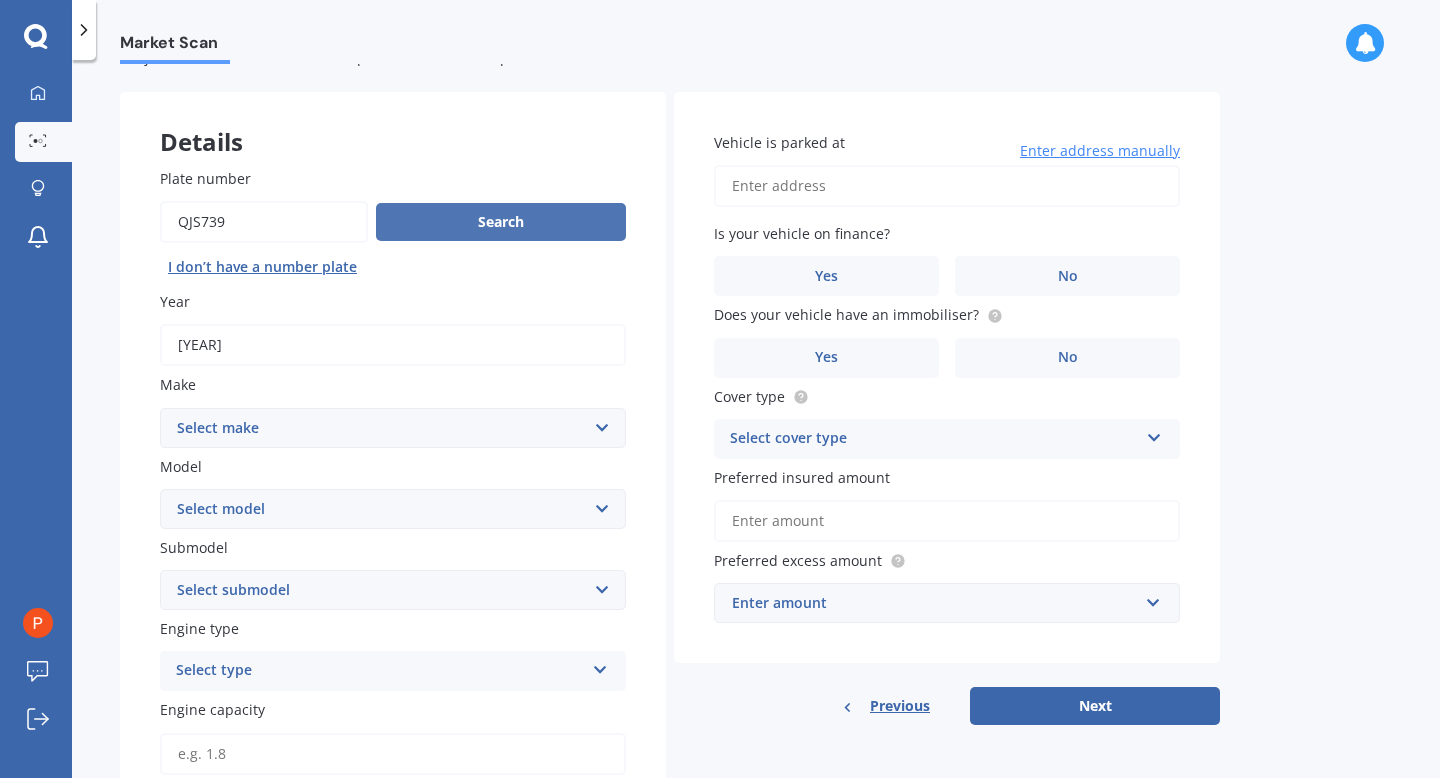 type on "qjs739" 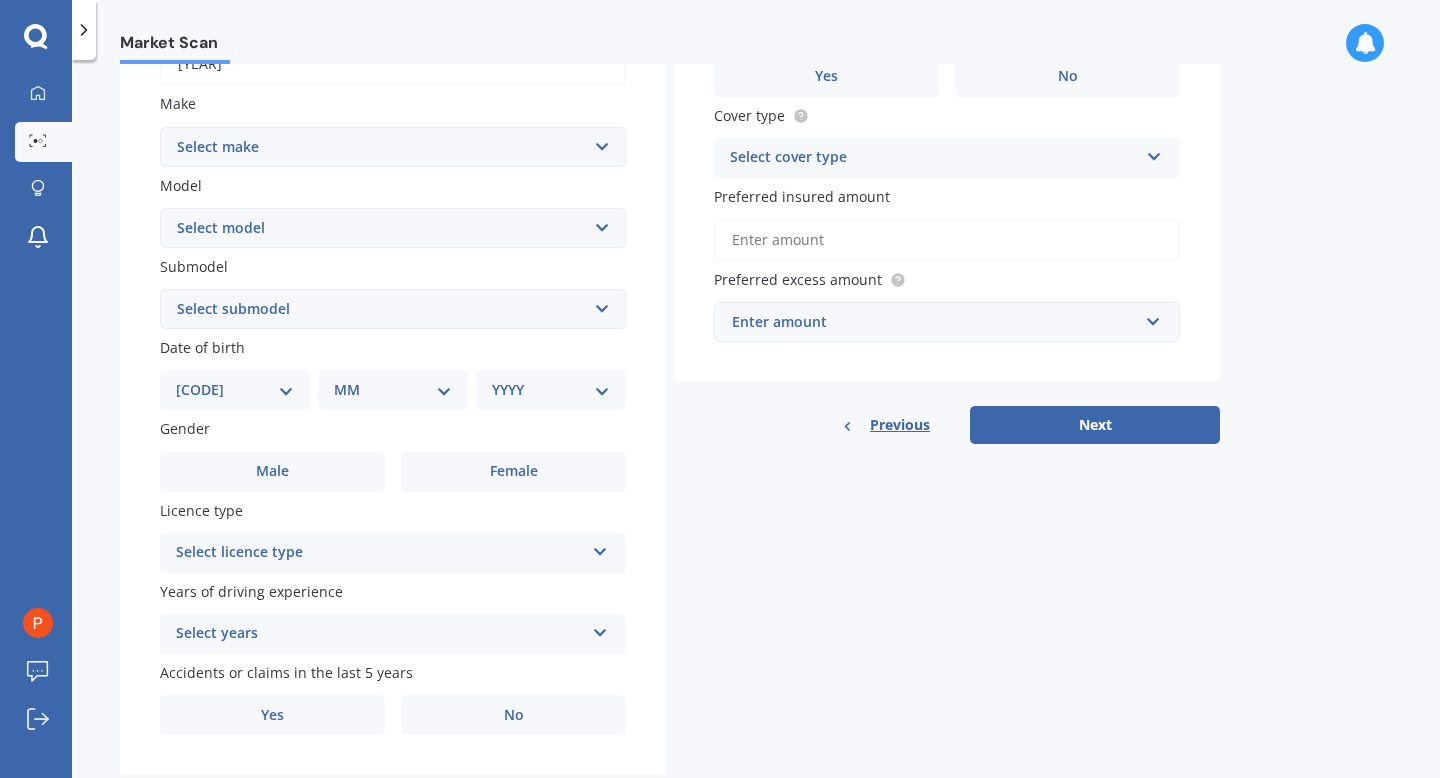 scroll, scrollTop: 345, scrollLeft: 0, axis: vertical 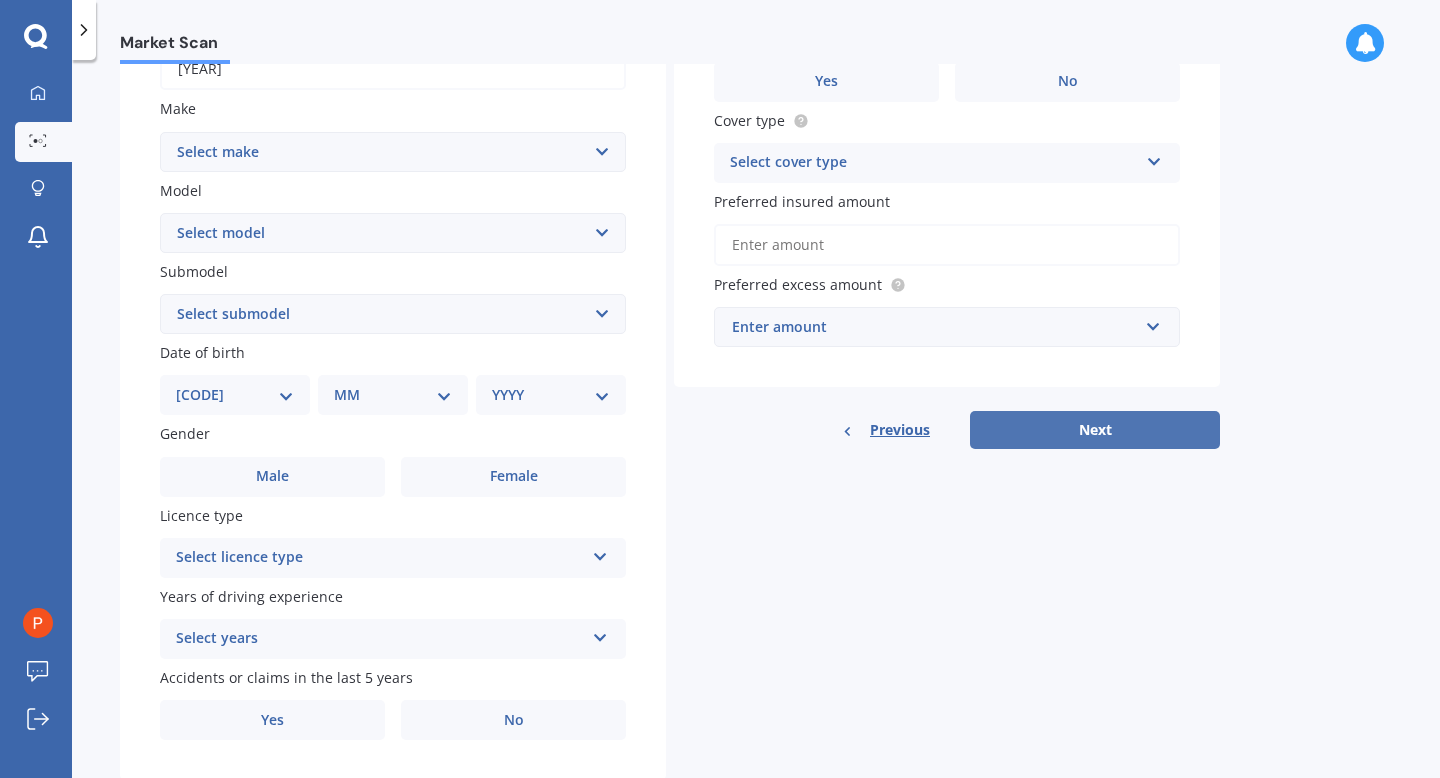 click on "Next" at bounding box center (1095, 430) 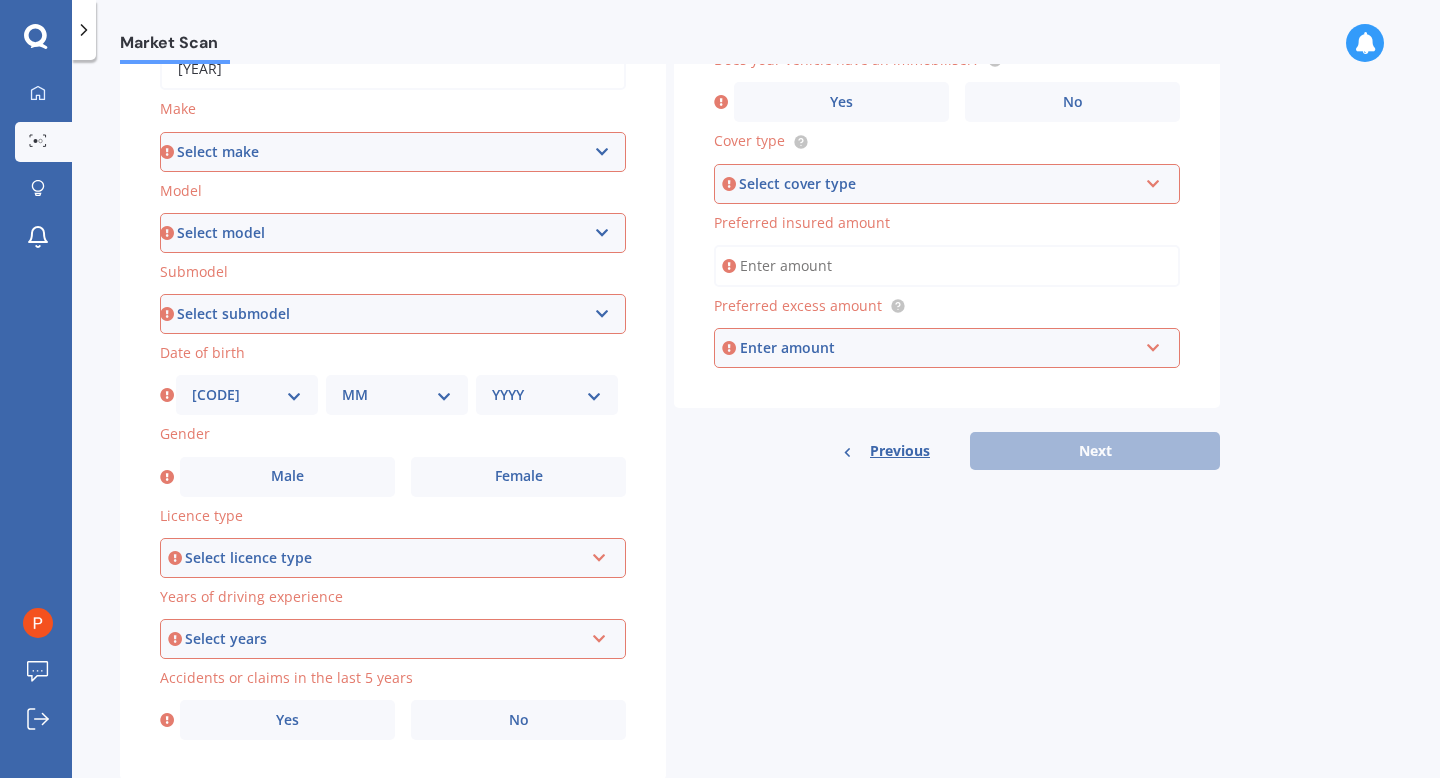 scroll, scrollTop: 0, scrollLeft: 0, axis: both 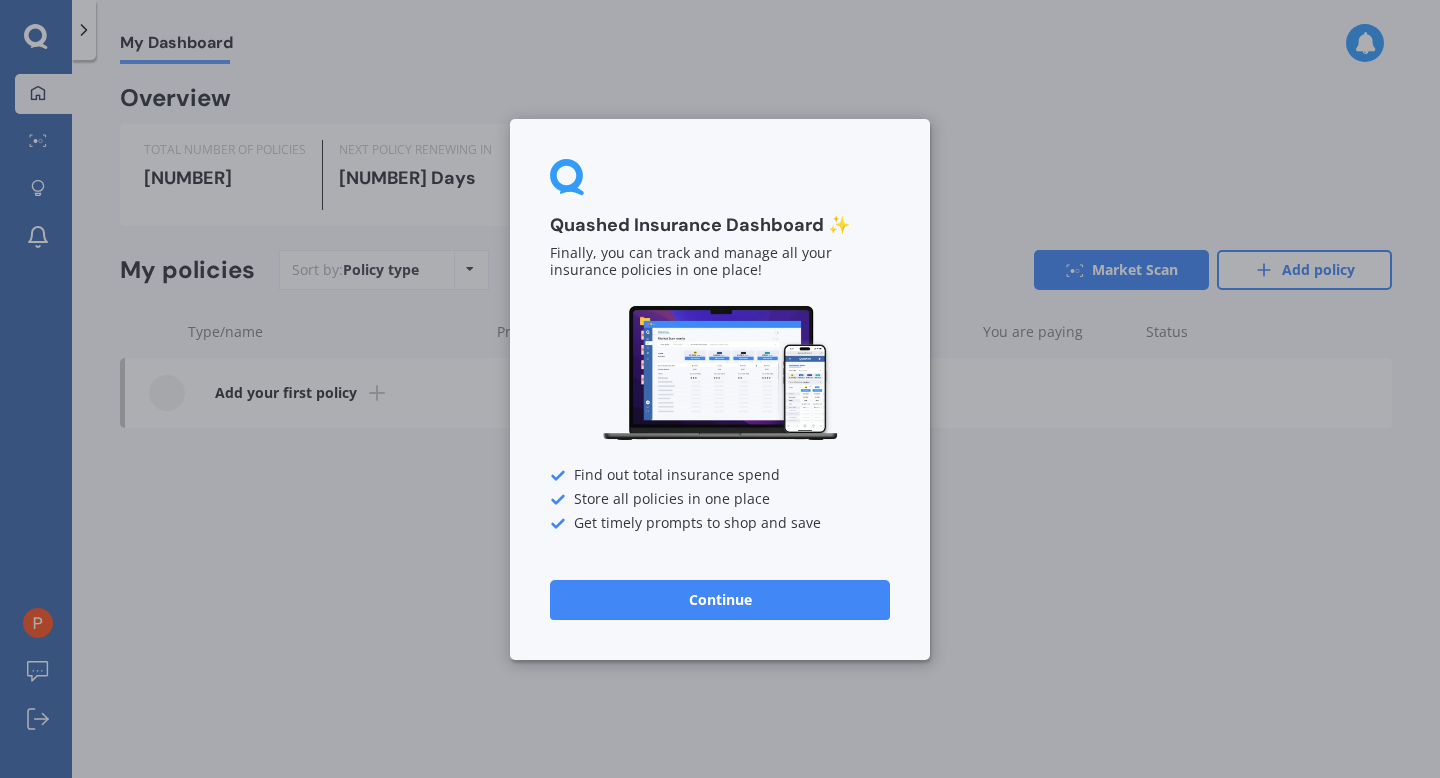 click on "Continue" at bounding box center (720, 599) 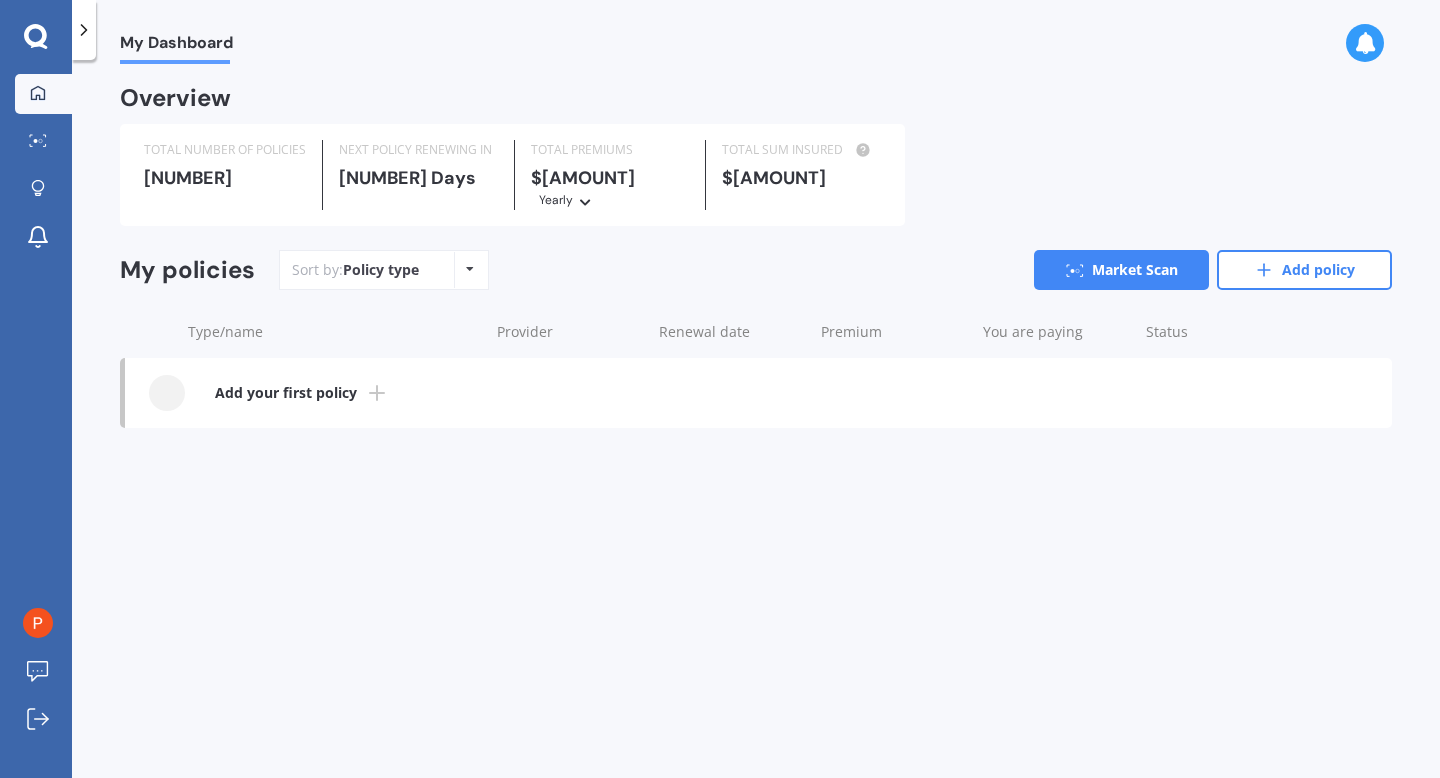 click on "My Dashboard" at bounding box center (176, 46) 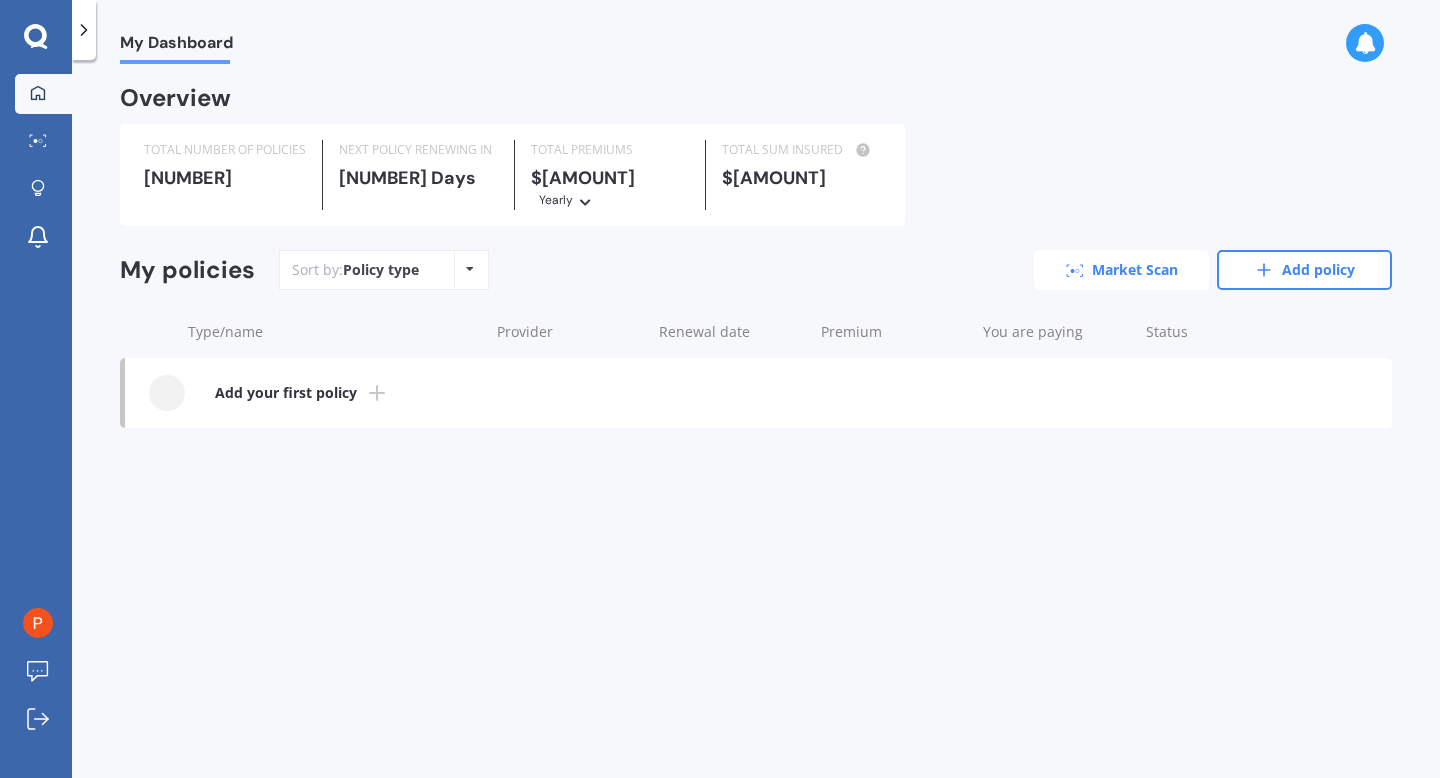 click on "Market Scan" at bounding box center [1121, 270] 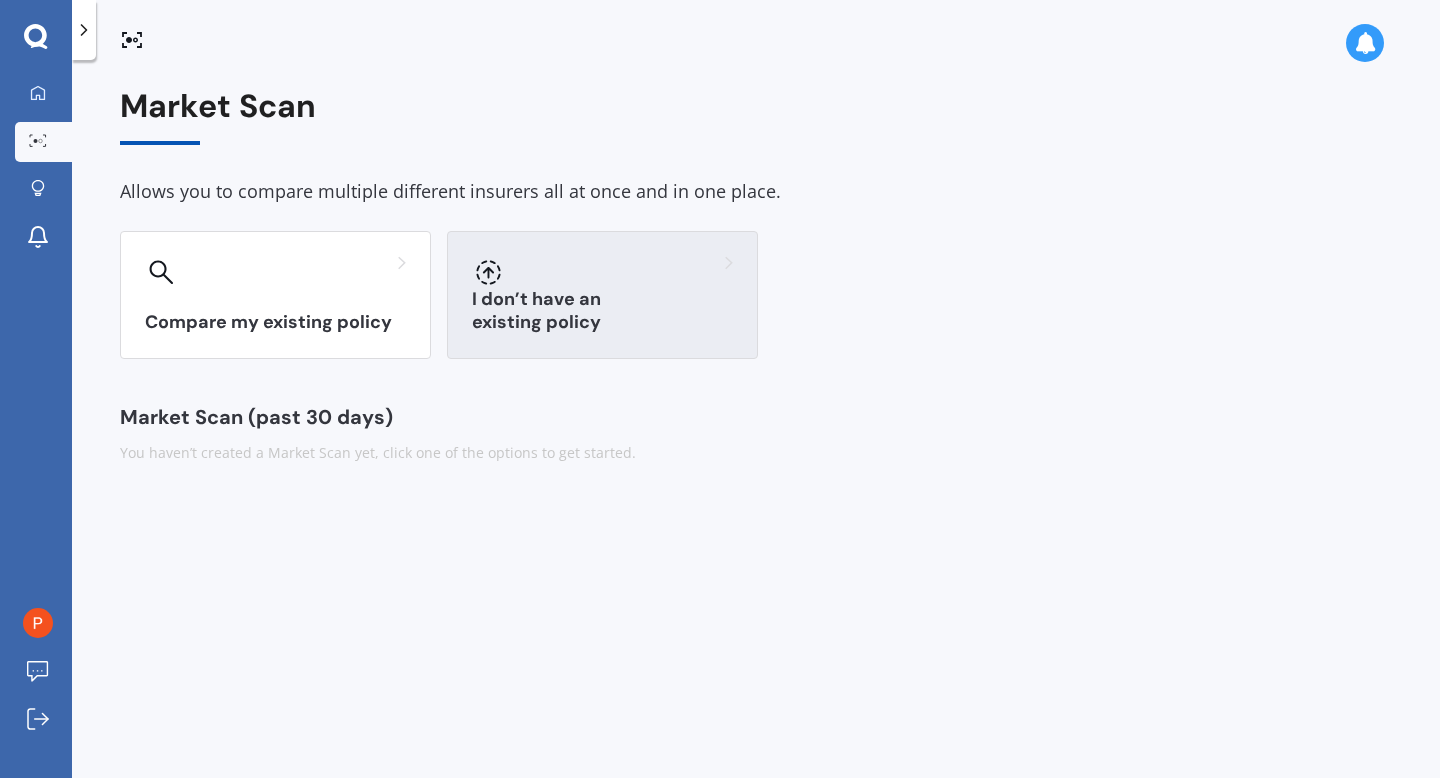 click on "I don’t have an existing policy" at bounding box center (275, 322) 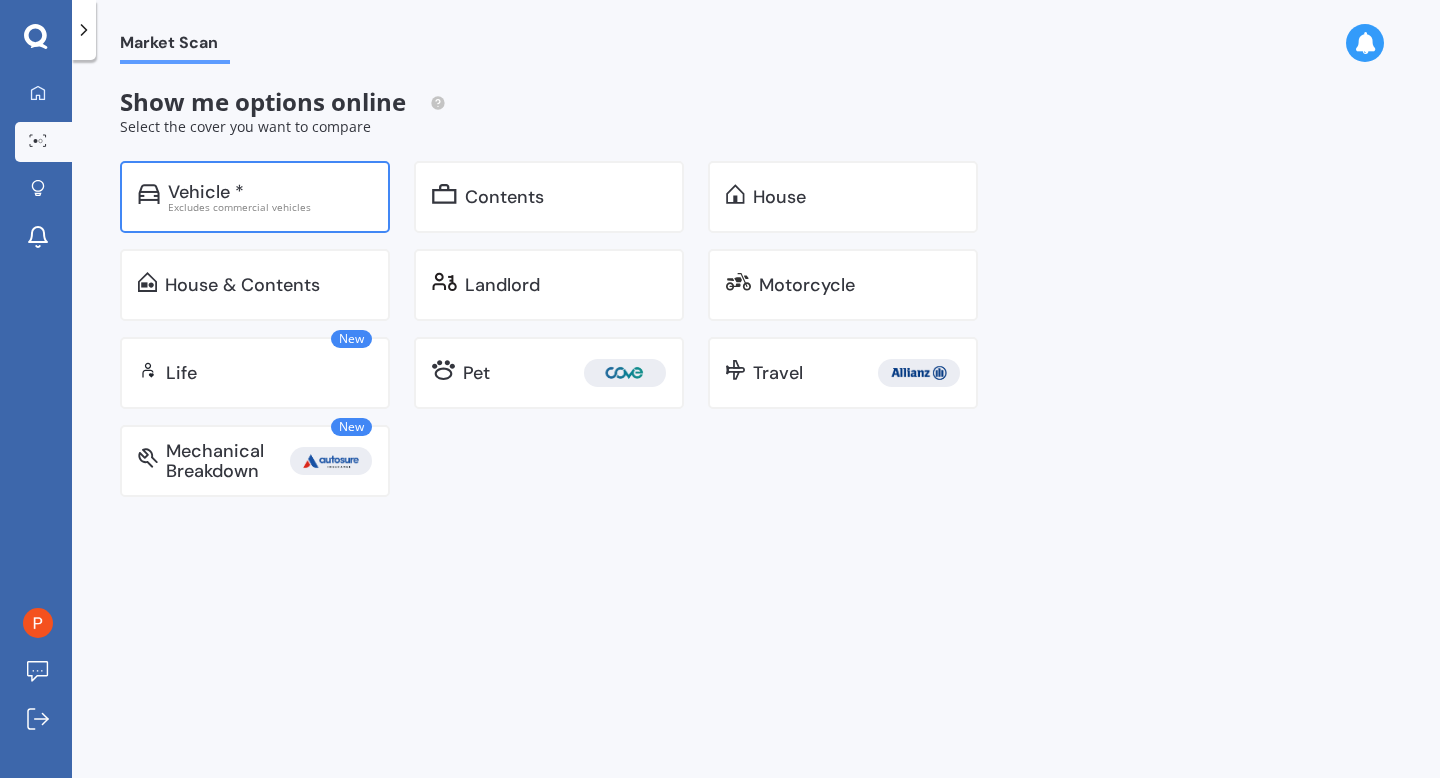 click on "Excludes commercial vehicles" at bounding box center (270, 207) 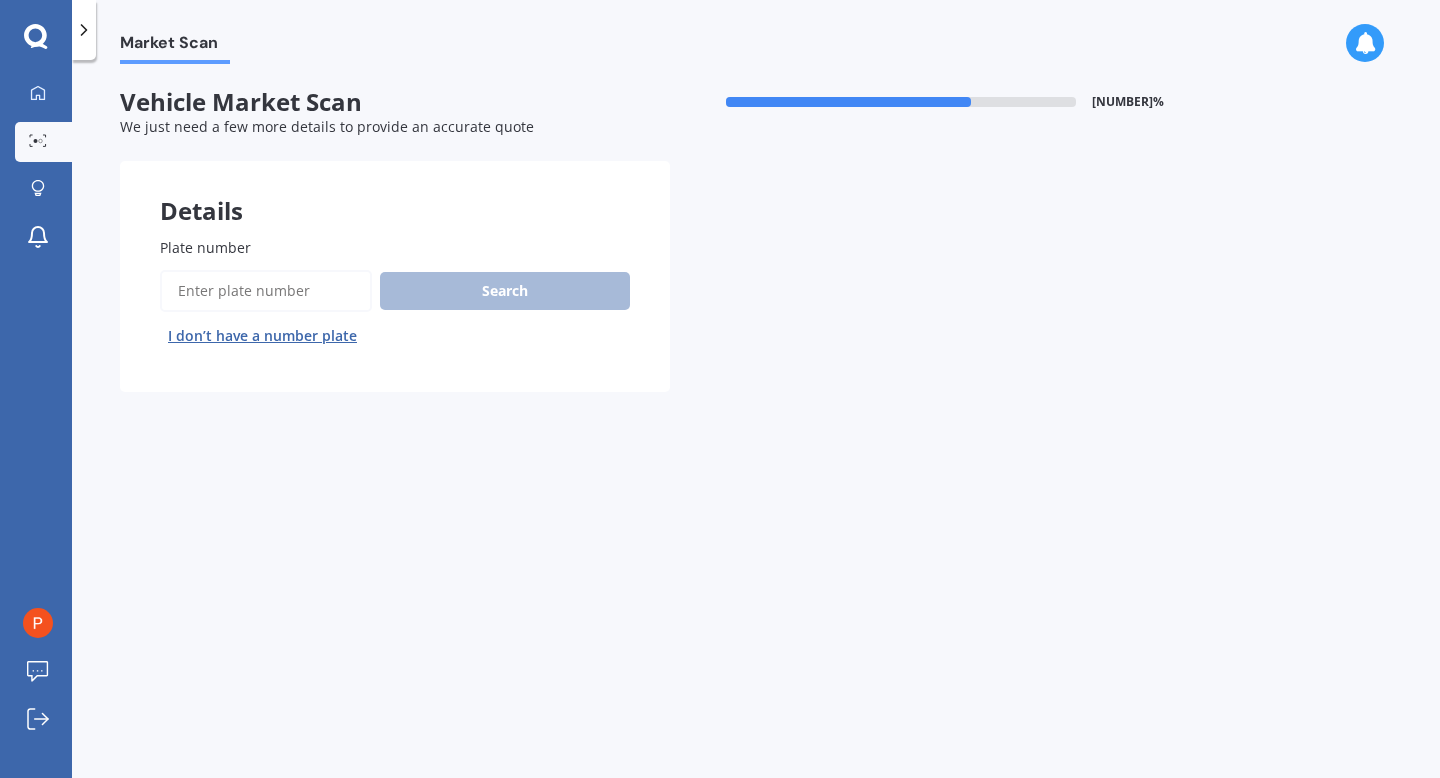 click on "Plate number" at bounding box center (266, 291) 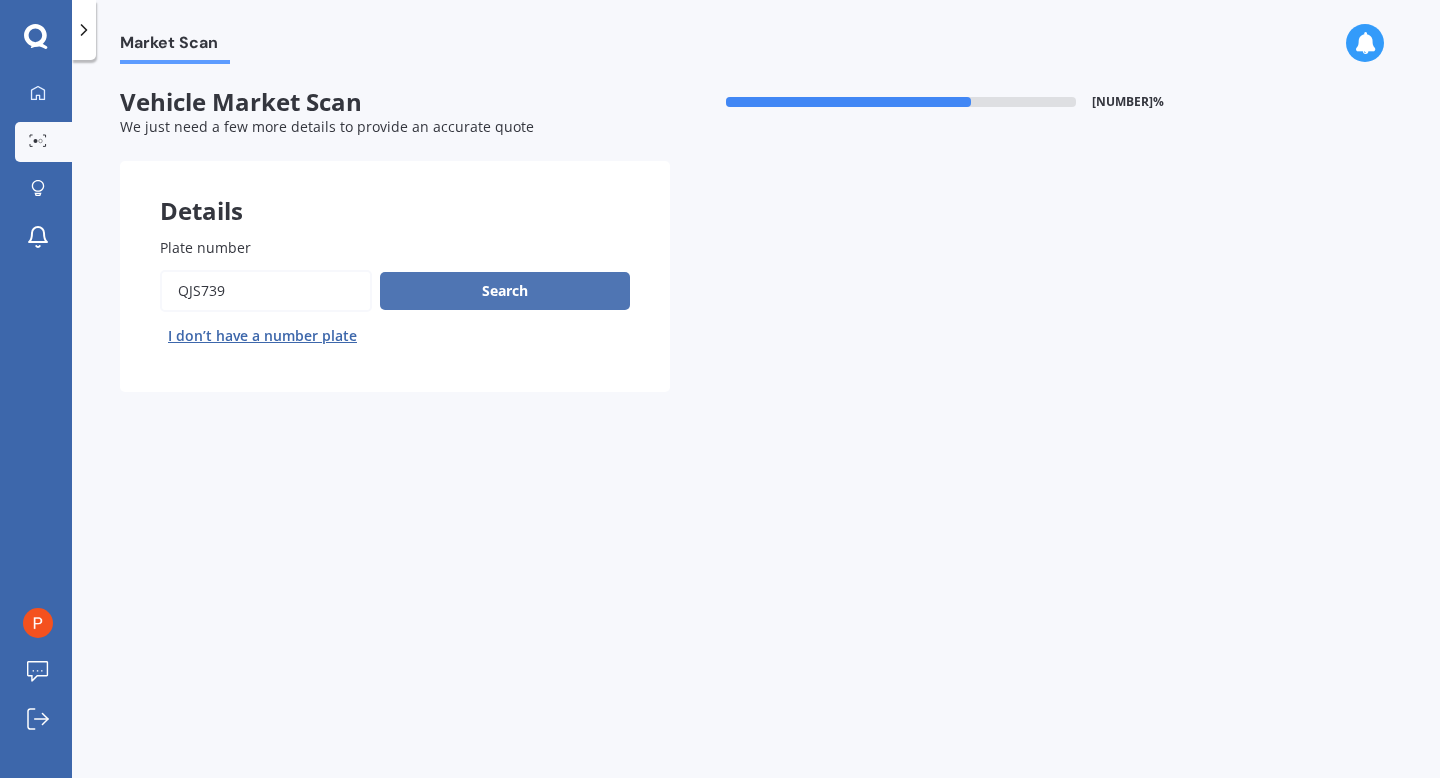 click on "Search" at bounding box center [505, 291] 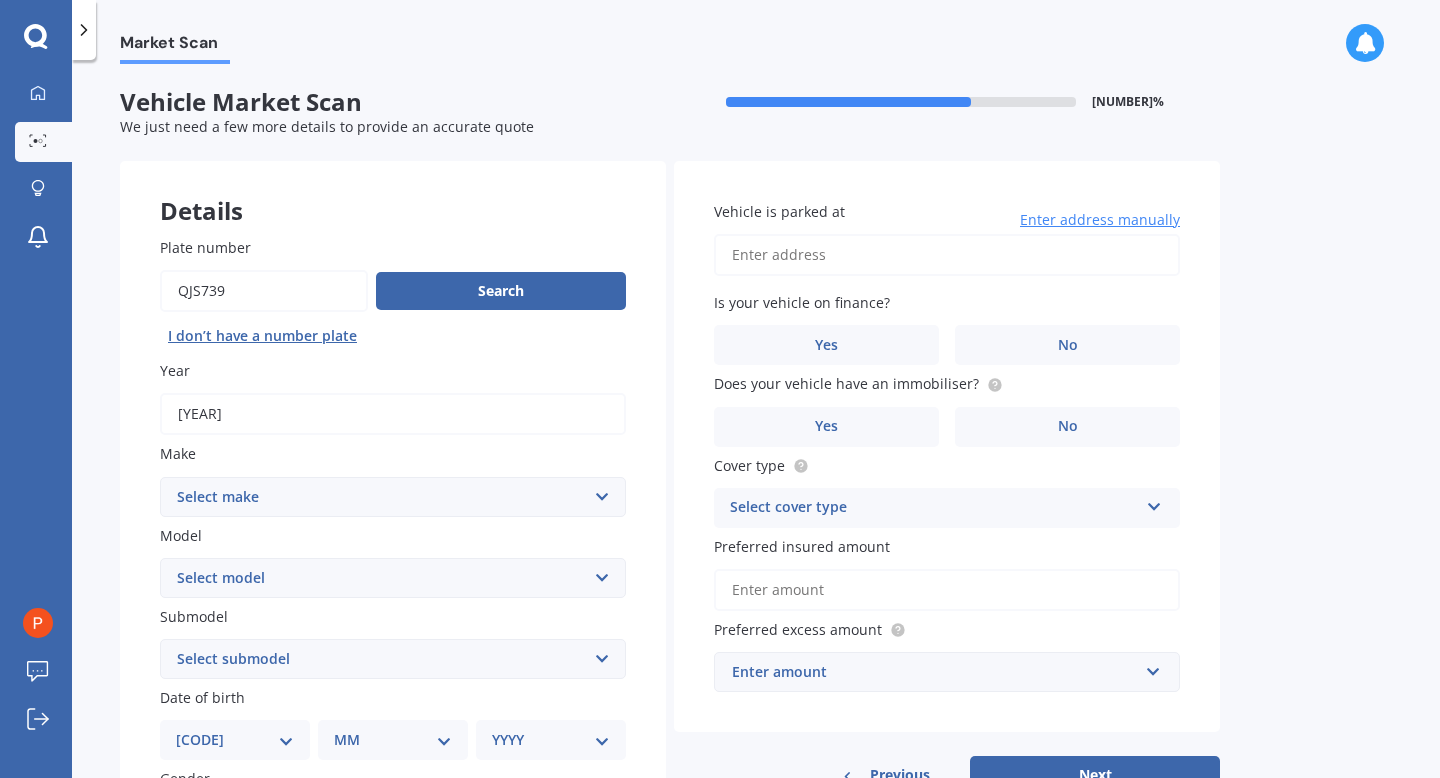 click on "Select make AC ALFA ROMEO ASTON MARTIN AUDI AUSTIN BEDFORD Bentley BMW BYD CADILLAC CAN-AM CHERY CHEVROLET CHRYSLER Citroen CRUISEAIR CUPRA DAEWOO DAIHATSU DAIMLER DAMON DIAHATSU DODGE EXOCET FACTORY FIVE FERRARI FIAT Fiord FLEETWOOD FORD FOTON FRASER GEELY GENESIS GEORGIE BOY GMC GREAT WALL GWM HAVAL HILLMAN HINO HOLDEN HOLIDAY RAMBLER HONDA HUMMER HYUNDAI INFINITI ISUZU IVECO JAC JAECOO JAGUAR JEEP KGM KIA LADA LAMBORGHINI LANCIA LANDROVER LDV LEXUS LINCOLN LOTUS LUNAR M.G M.G. MAHINDRA MASERATI MAZDA MCLAREN MERCEDES AMG Mercedes Benz MERCEDES-AMG MERCURY MINI MITSUBISHI MORGAN MORRIS NEWMAR NISSAN OMODA OPEL OXFORD PEUGEOT Plymouth Polestar PONTIAC PORSCHE PROTON RAM Range Rover Rayne RENAULT ROLLS ROYCE ROVER SAAB SATURN SEAT SHELBY SKODA SMART SSANGYONG SUBARU SUZUKI TATA TESLA TIFFIN Toyota TRIUMPH TVR Vauxhall VOLKSWAGEN VOLVO WESTFIELD WINNEBAGO ZX" at bounding box center [393, 497] 